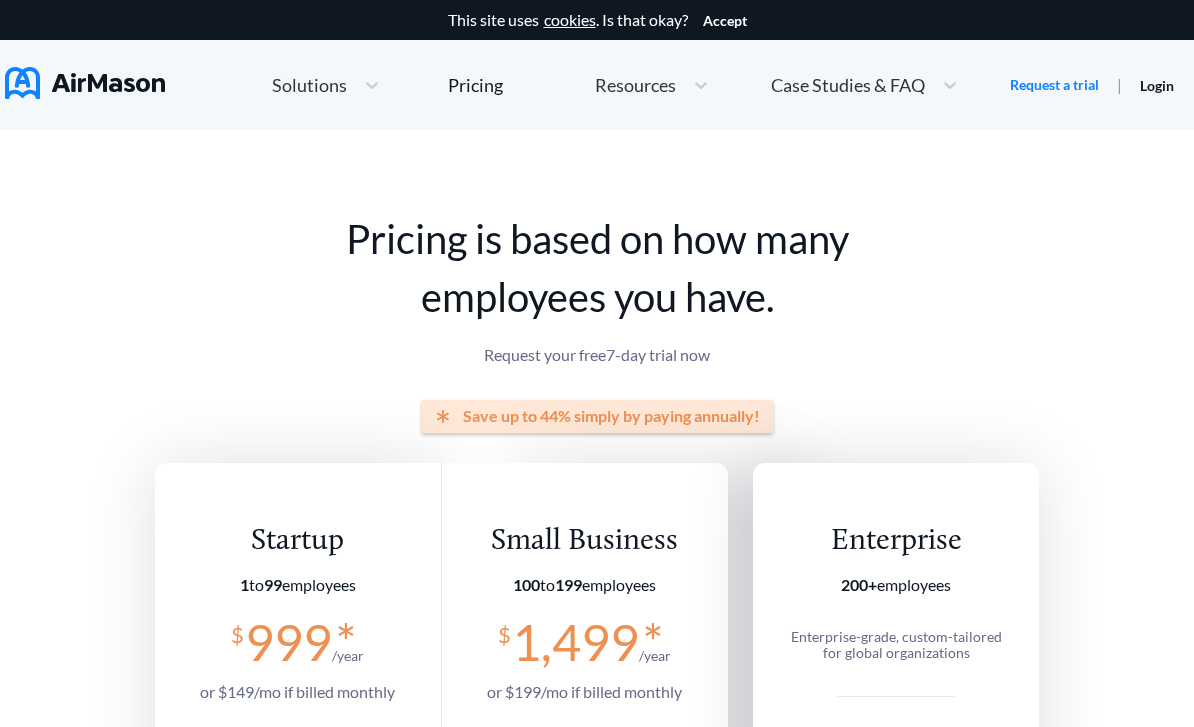 scroll, scrollTop: 372, scrollLeft: 0, axis: vertical 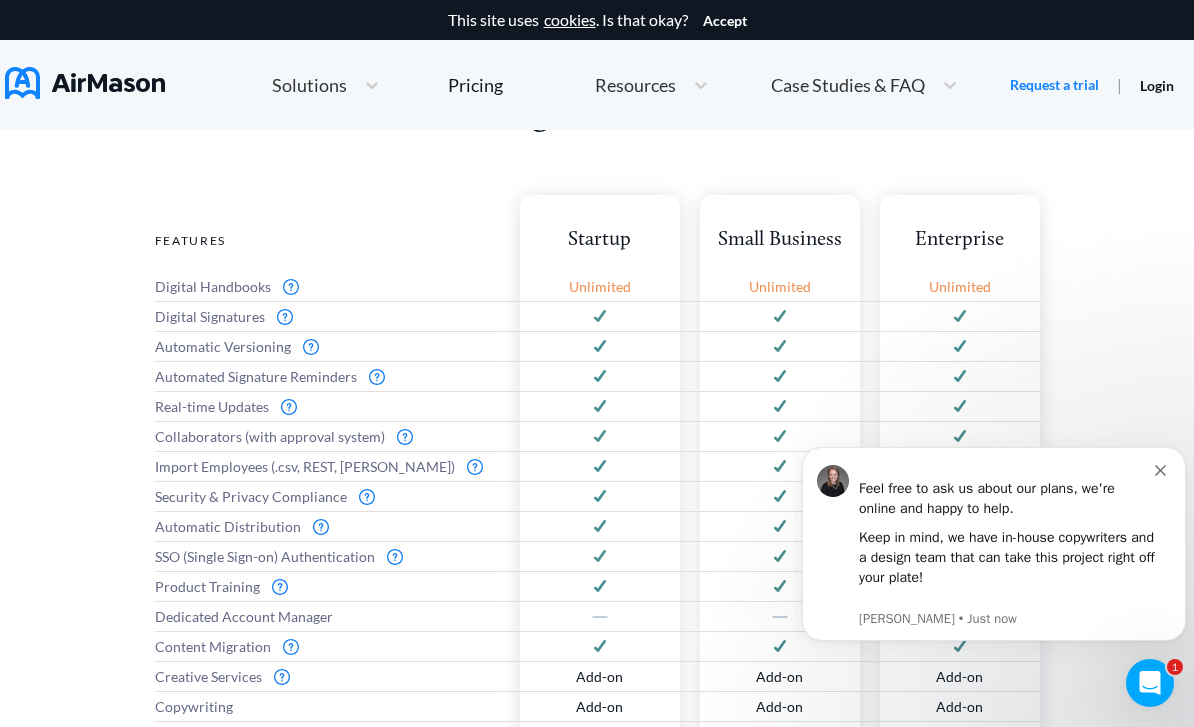 click 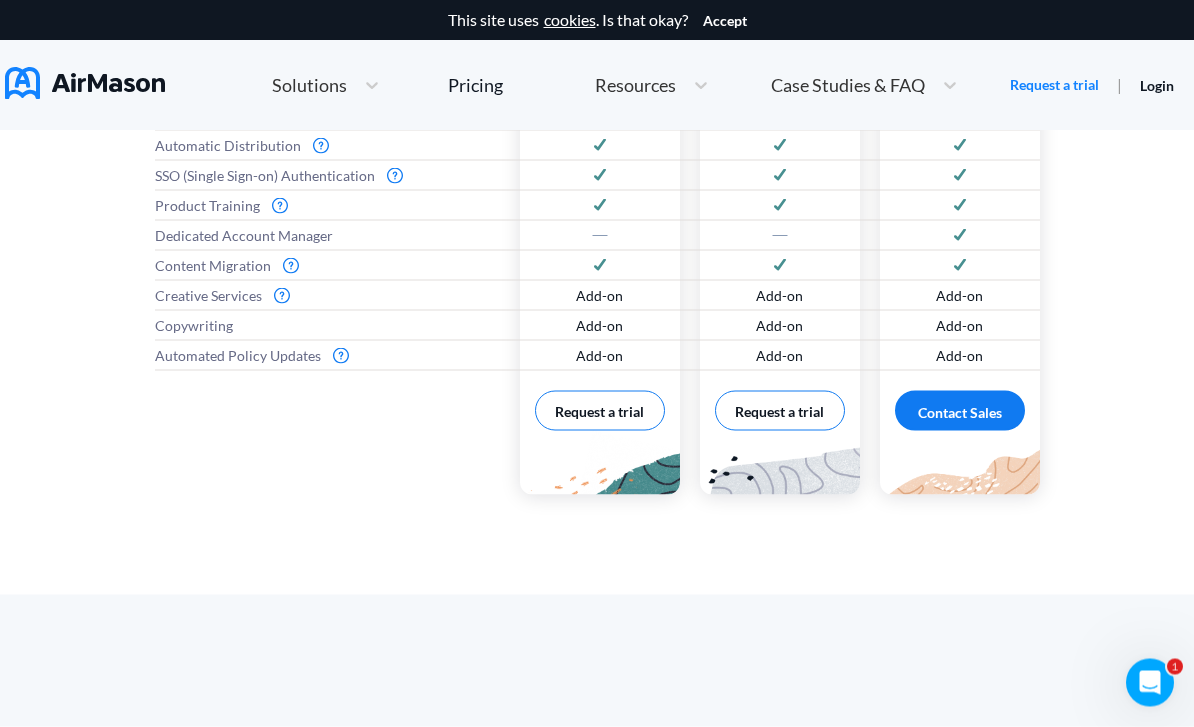 click on "Everything you need to get started Features Digital Handbooks Digital Signatures Automatic Versioning Automated Signature Reminders Real-time Updates Collaborators (with approval system) Import Employees (.csv, REST, [PERSON_NAME]) Security & Privacy Compliance  Automatic Distribution SSO (Single Sign-on) Authentication Product Training Dedicated Account Manager Content Migration Creative Services Copywriting Automated Policy Updates Startup Unlimited Add-on Add-on Add-on Request a trial Small Business Unlimited Add-on Add-on Add-on Request a trial Enterprise Unlimited Add-on Add-on Add-on Contact Sales" at bounding box center [597, 128] 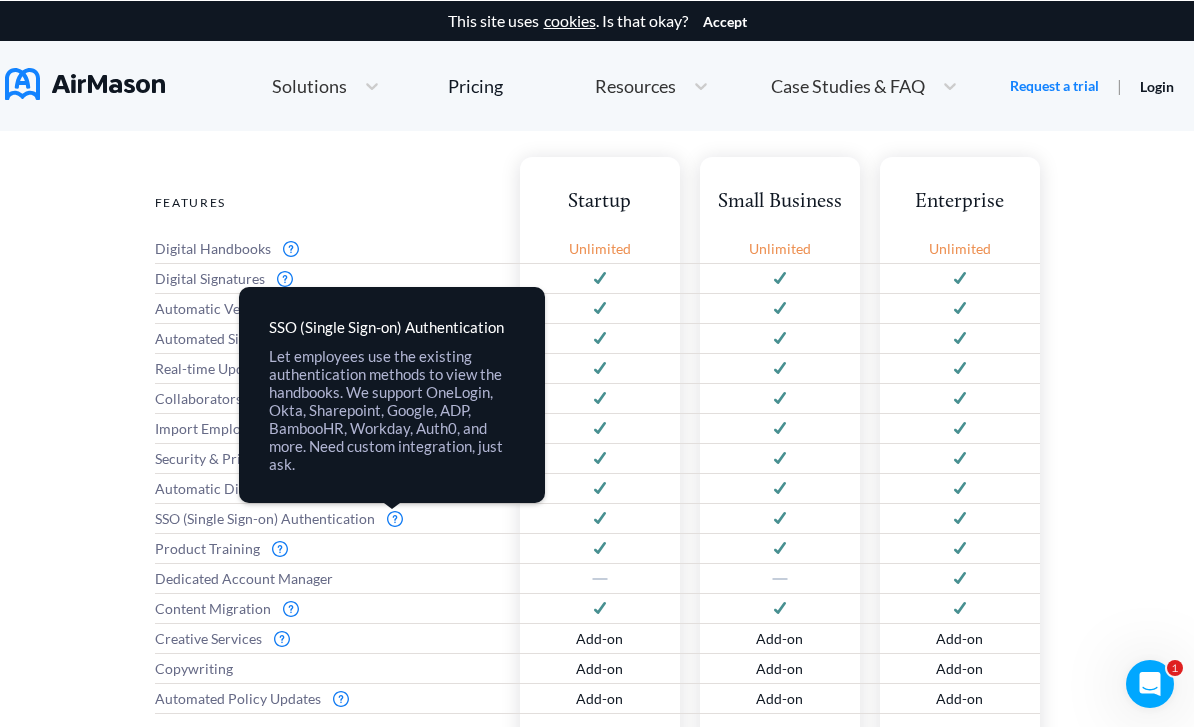 scroll, scrollTop: 912, scrollLeft: 0, axis: vertical 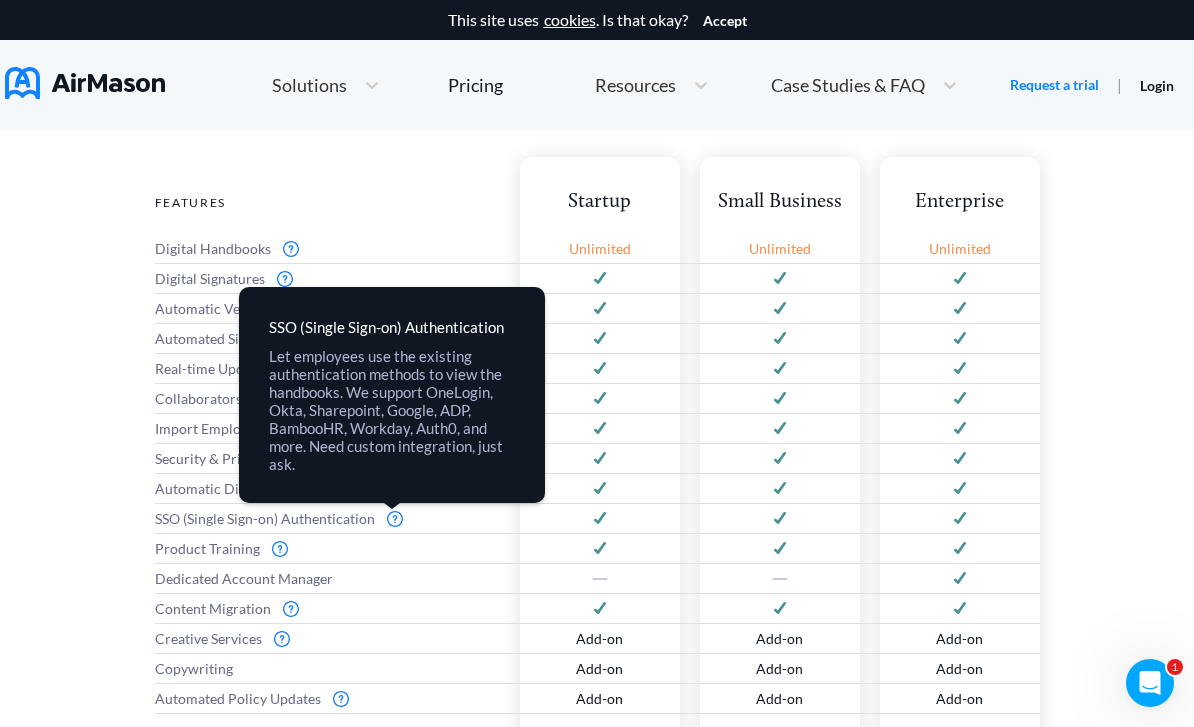 click at bounding box center [395, 519] 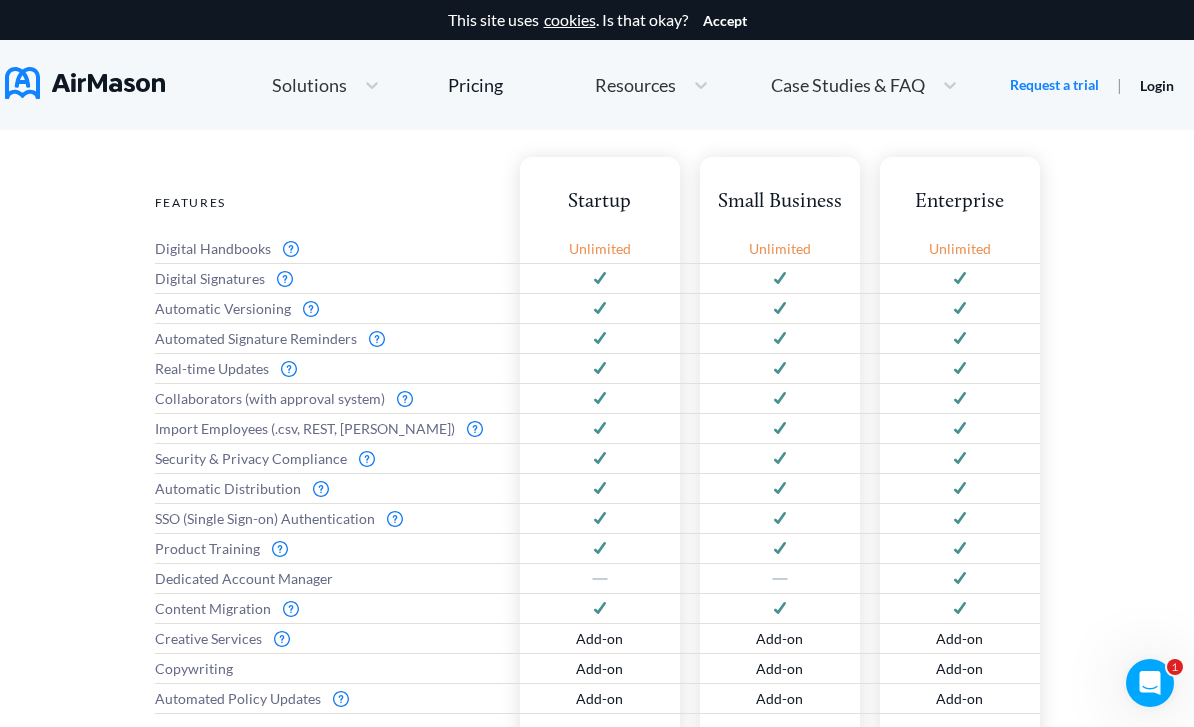 click at bounding box center (395, 519) 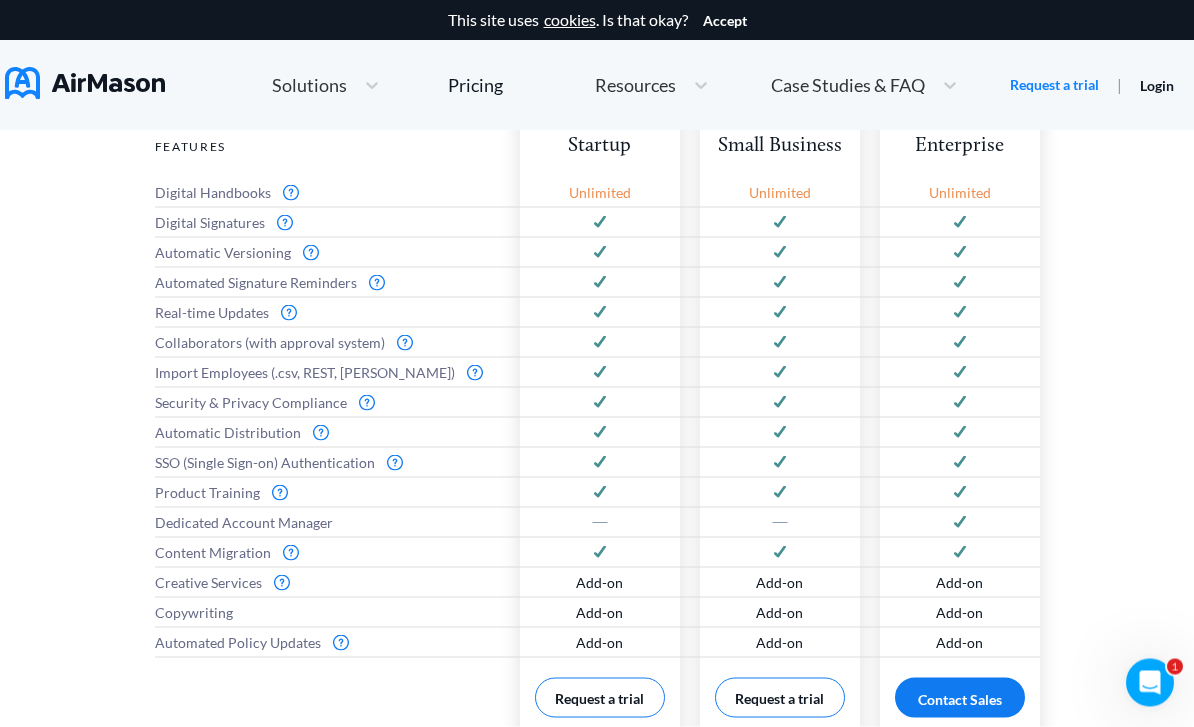 scroll, scrollTop: 966, scrollLeft: 0, axis: vertical 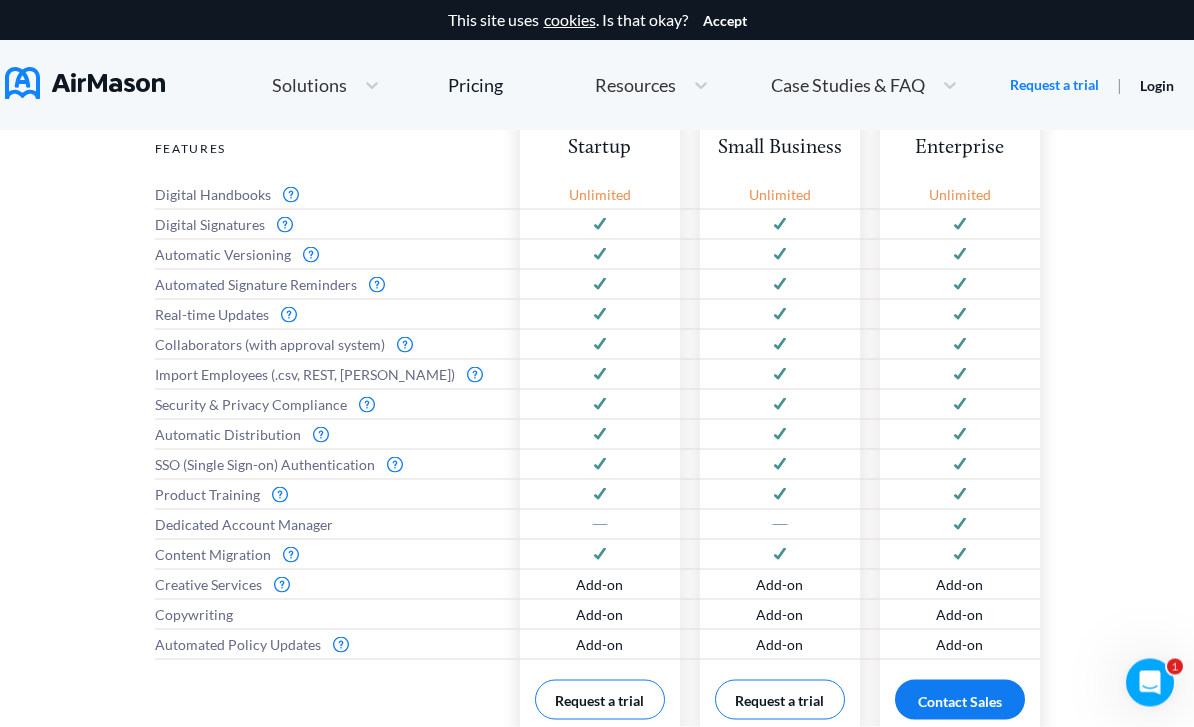 click at bounding box center [395, 465] 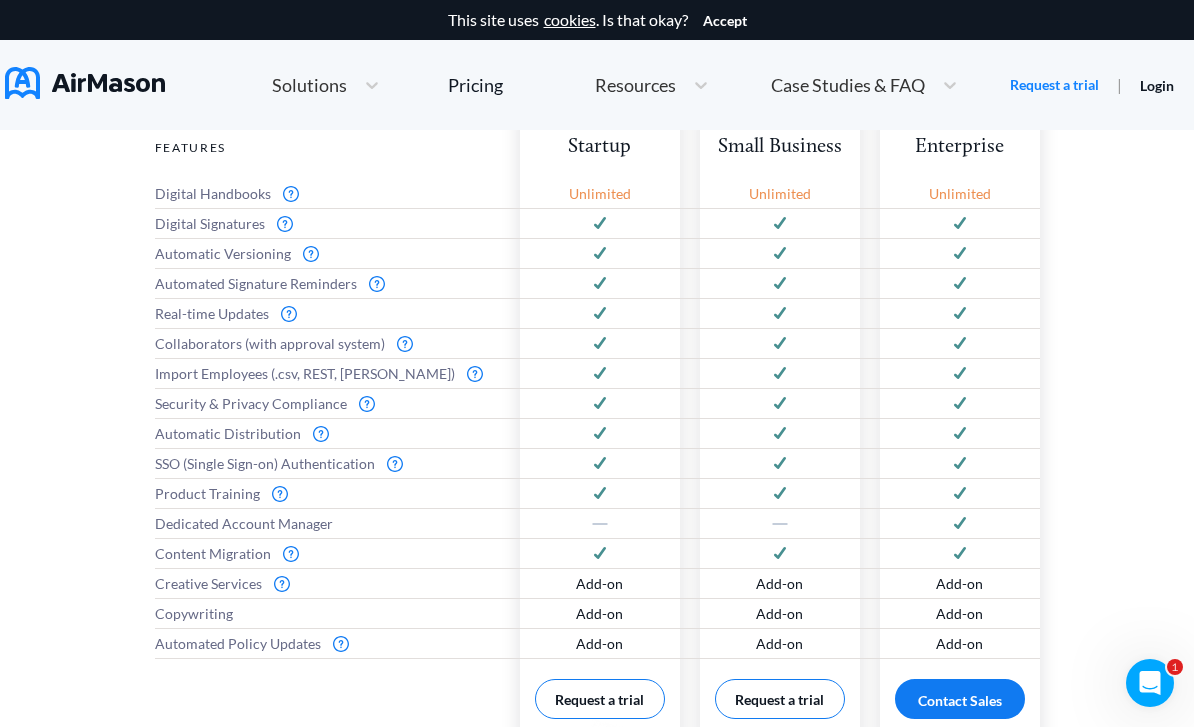 click at bounding box center [395, 464] 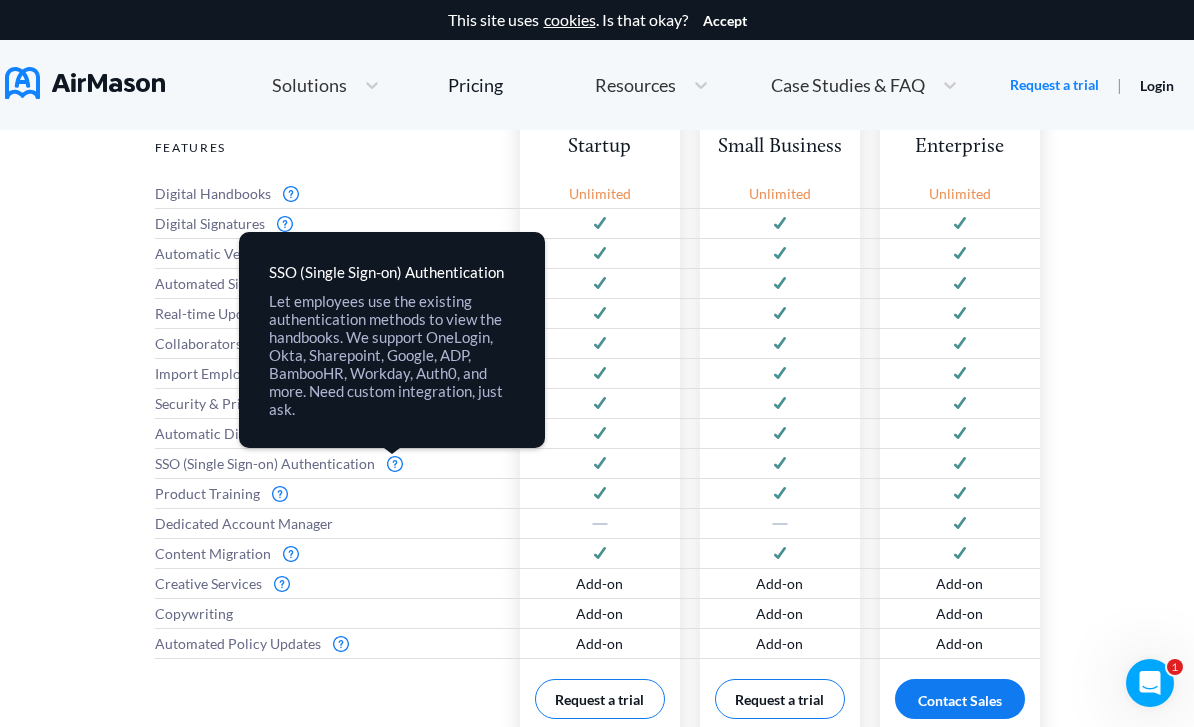 click at bounding box center (395, 464) 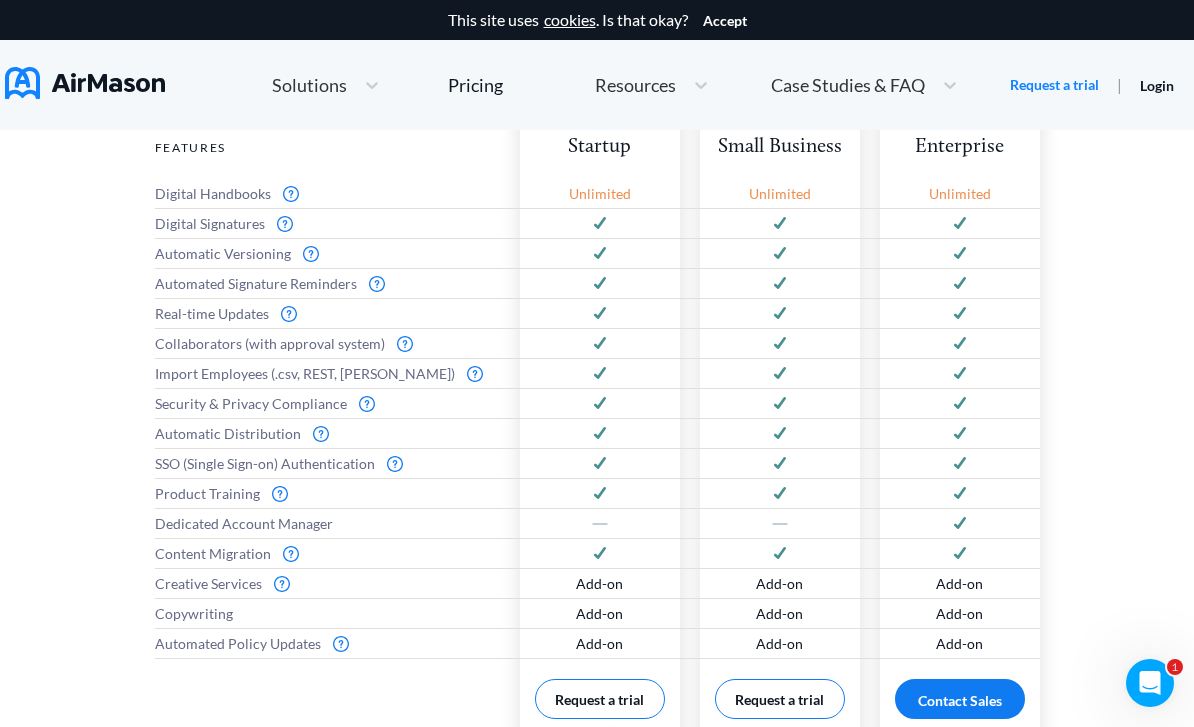 click at bounding box center [395, 464] 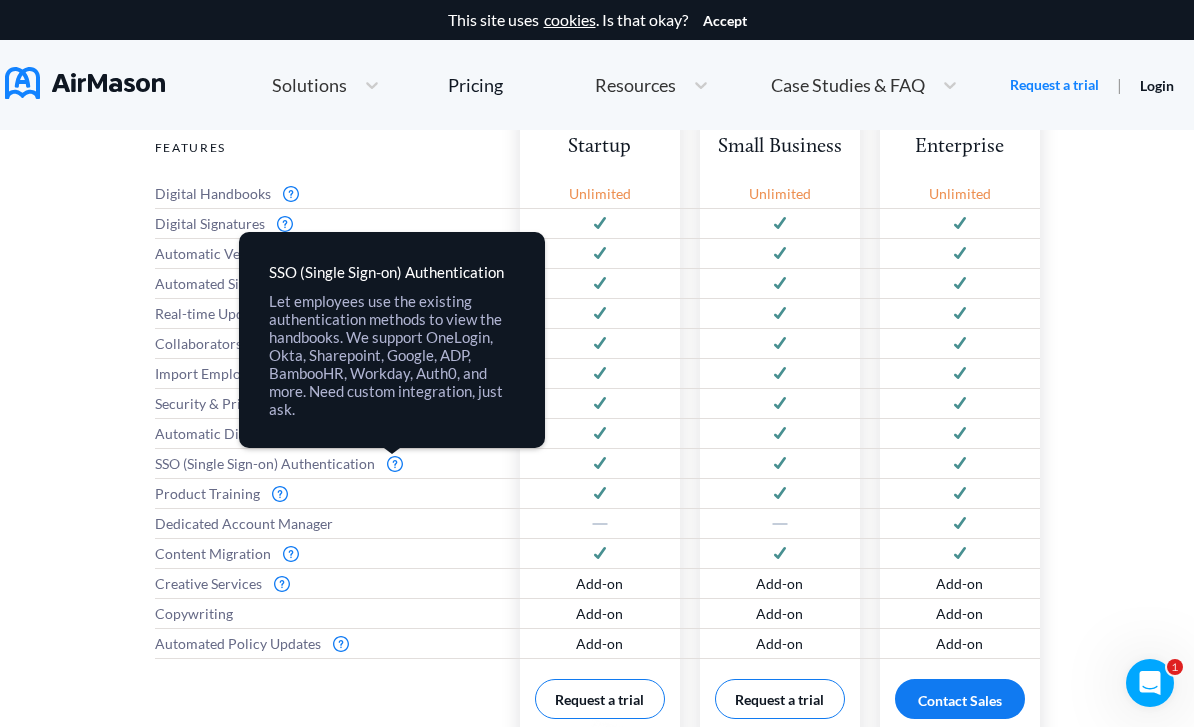 click at bounding box center [395, 464] 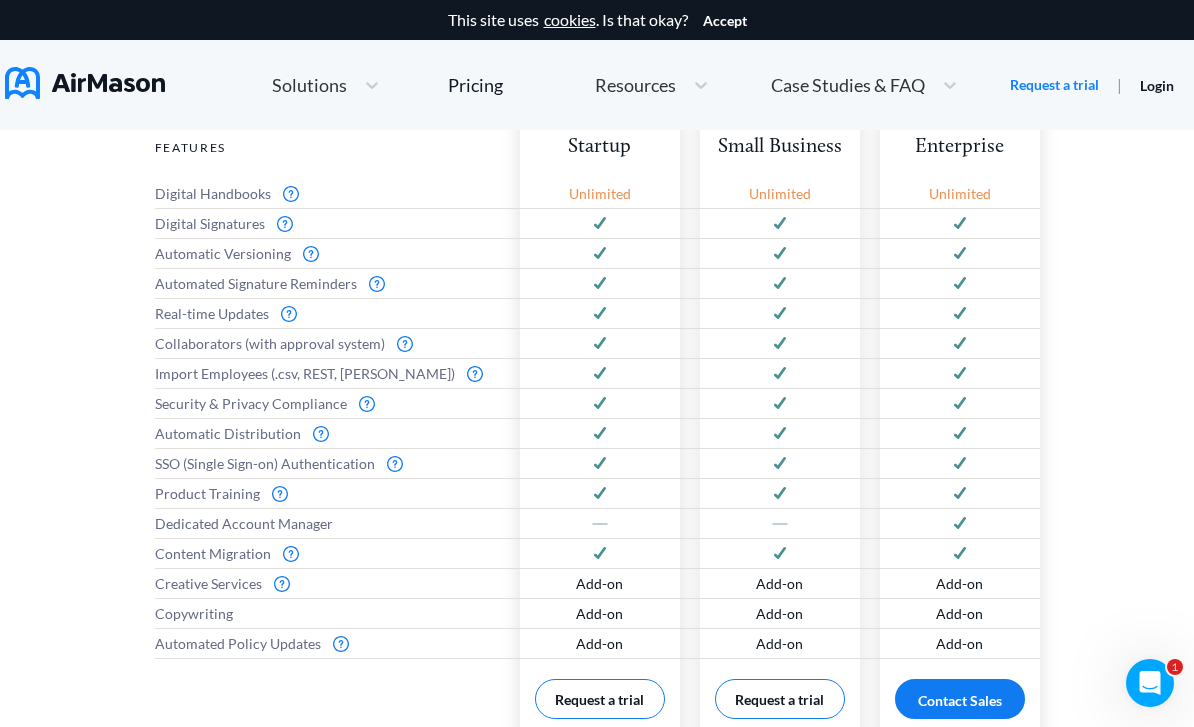 click at bounding box center [395, 464] 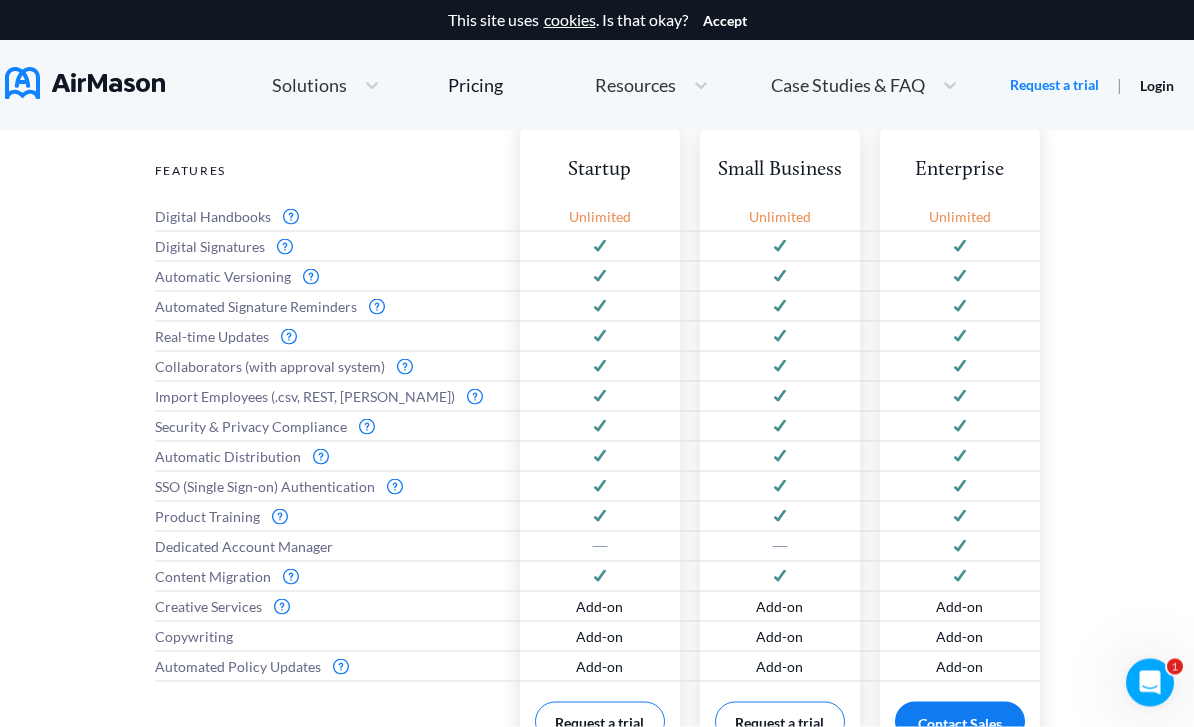 scroll, scrollTop: 938, scrollLeft: 0, axis: vertical 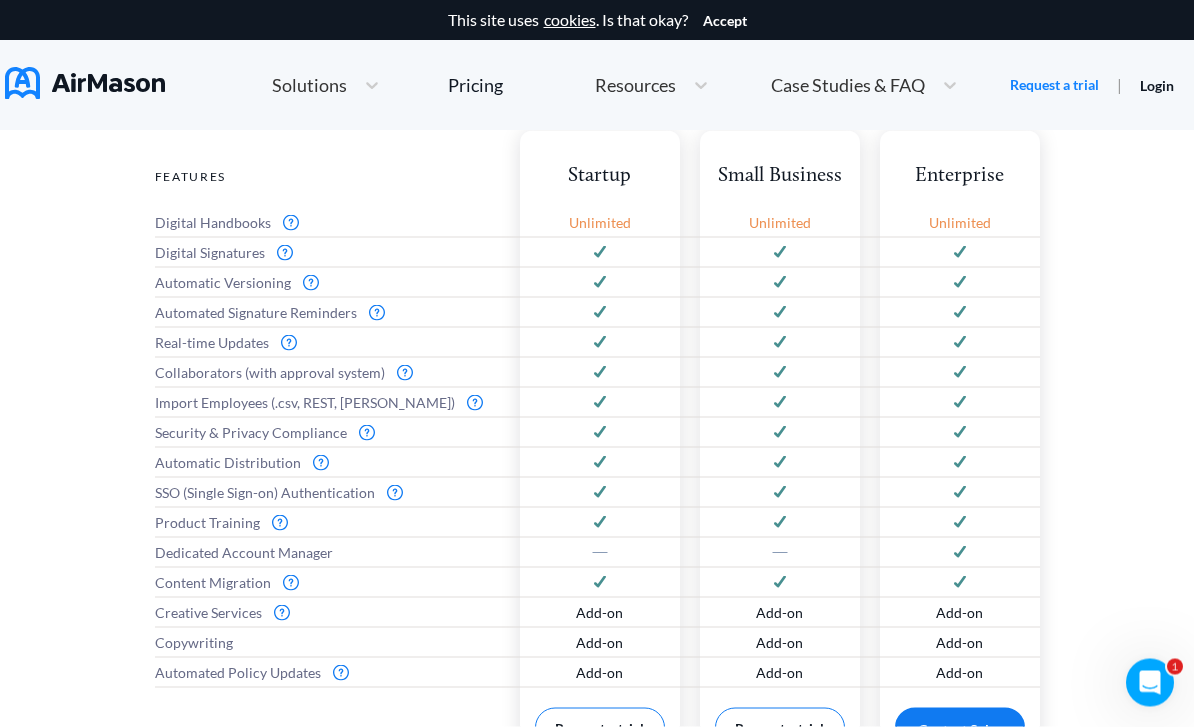 click at bounding box center [395, 493] 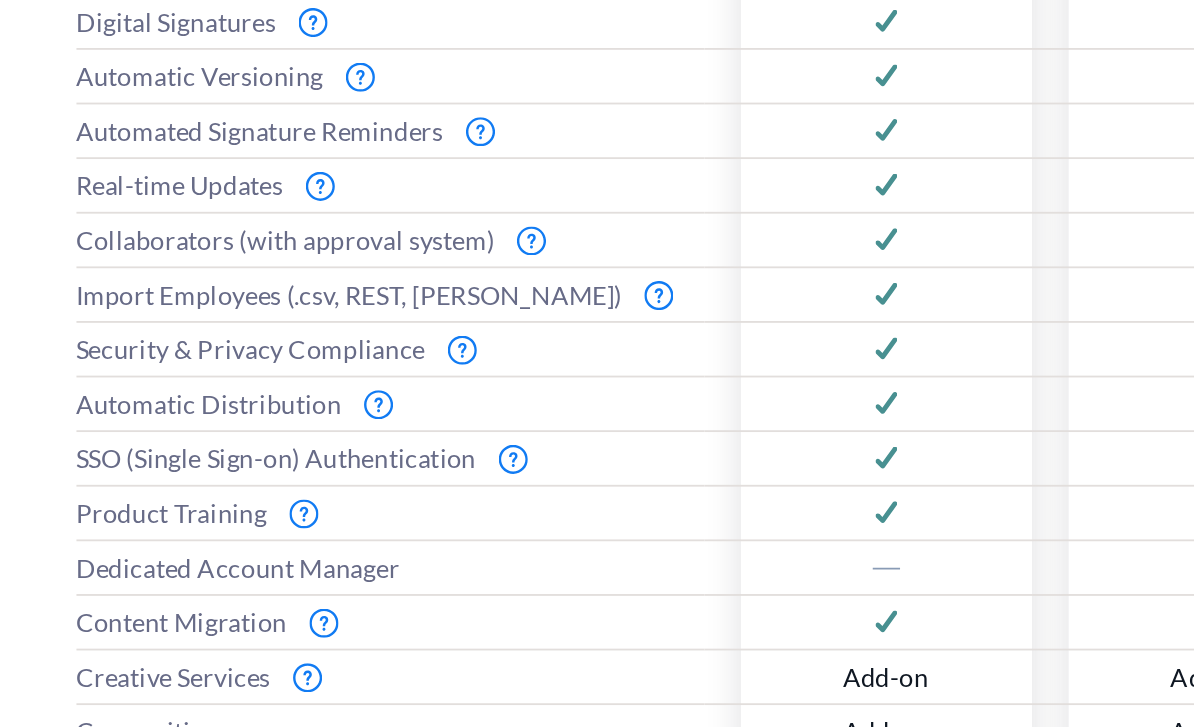 click at bounding box center [395, 454] 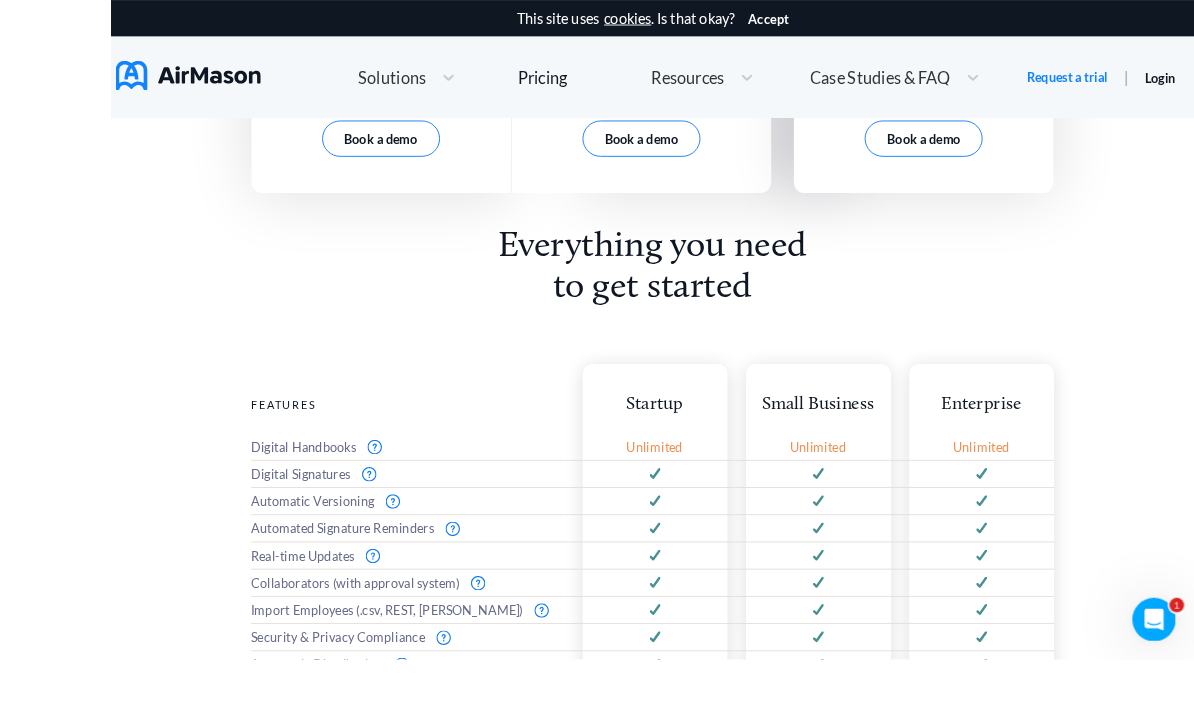 scroll, scrollTop: 919, scrollLeft: 0, axis: vertical 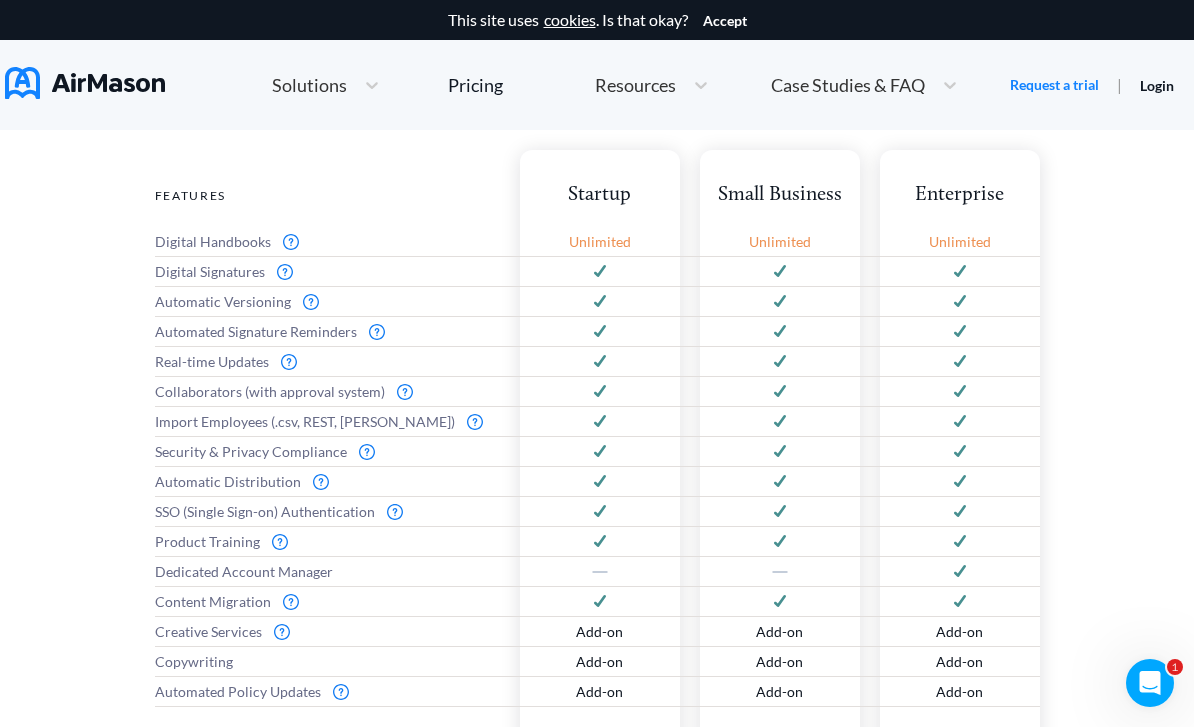 click at bounding box center (395, 512) 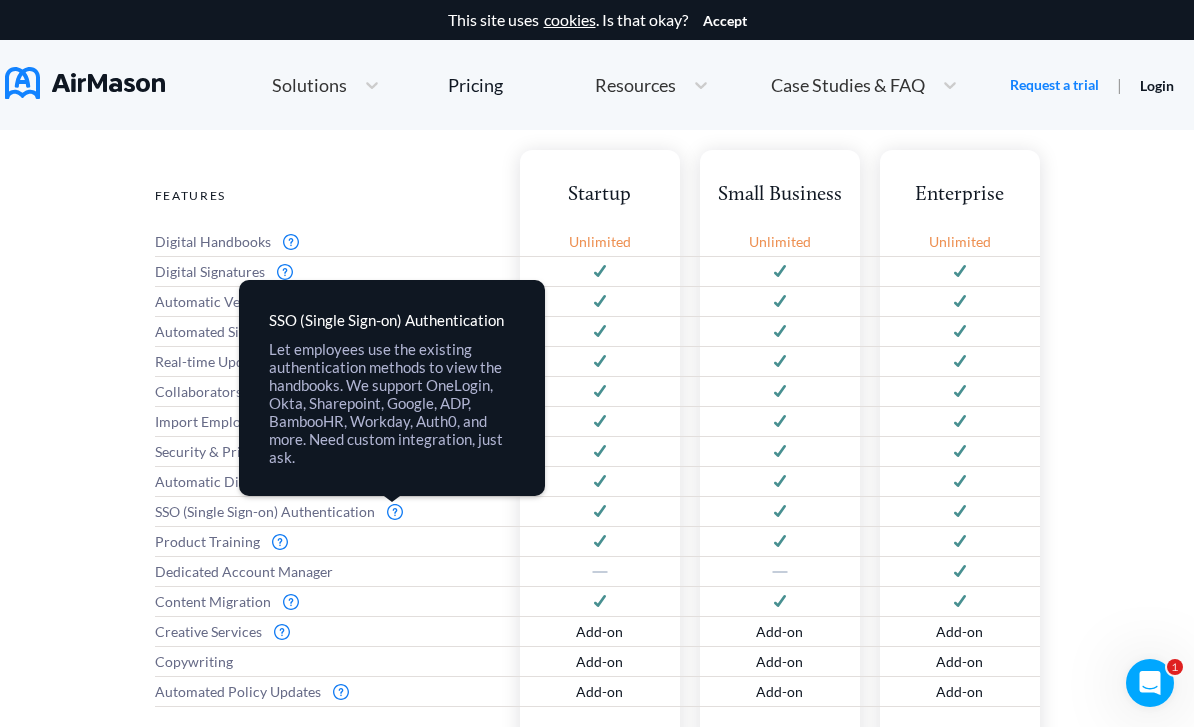 click at bounding box center (395, 512) 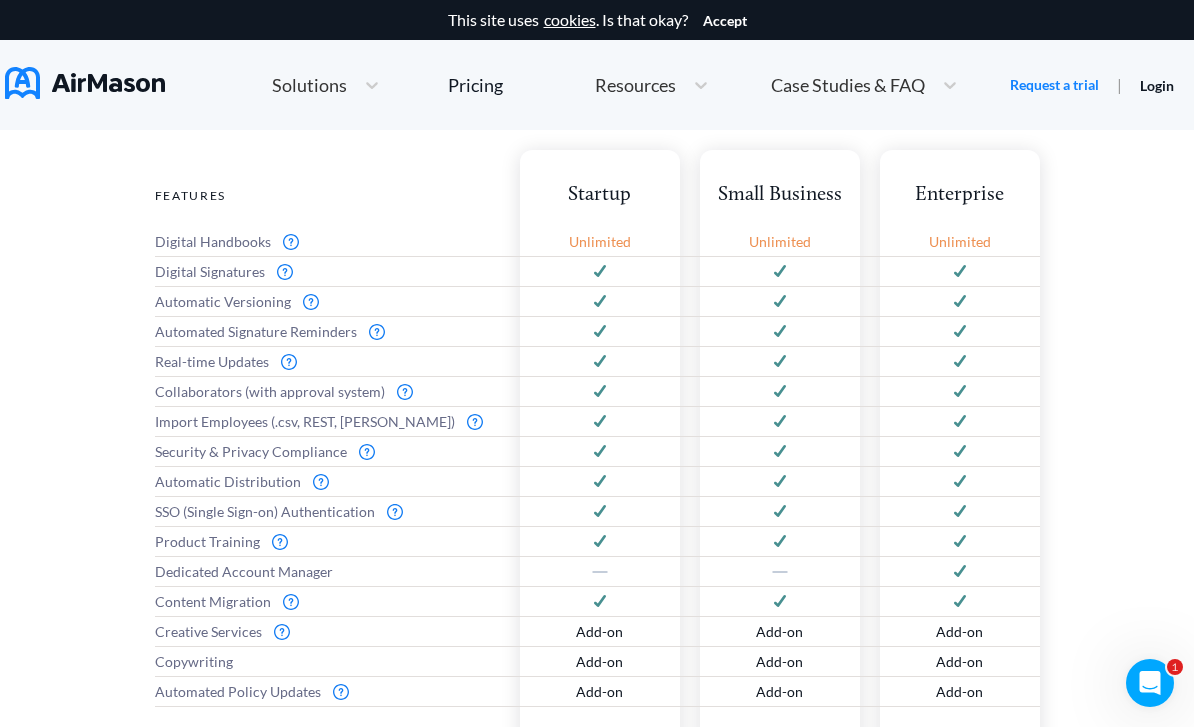 click at bounding box center (395, 512) 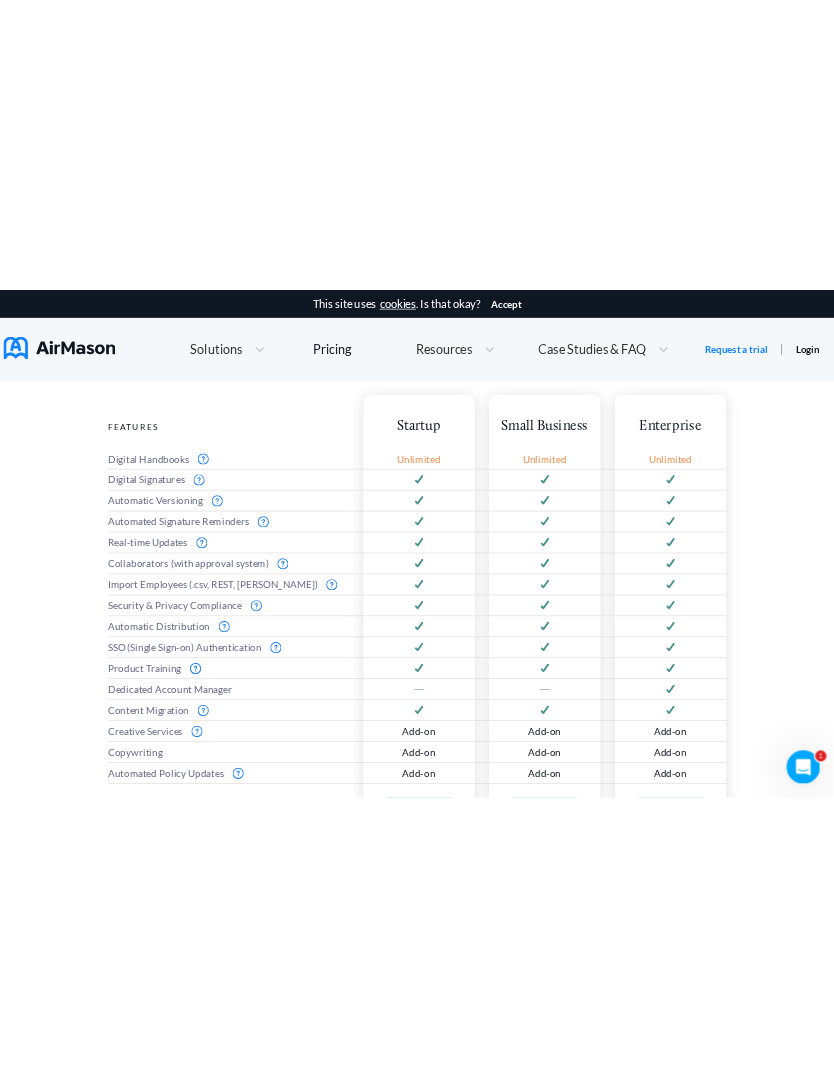 scroll, scrollTop: 748, scrollLeft: 0, axis: vertical 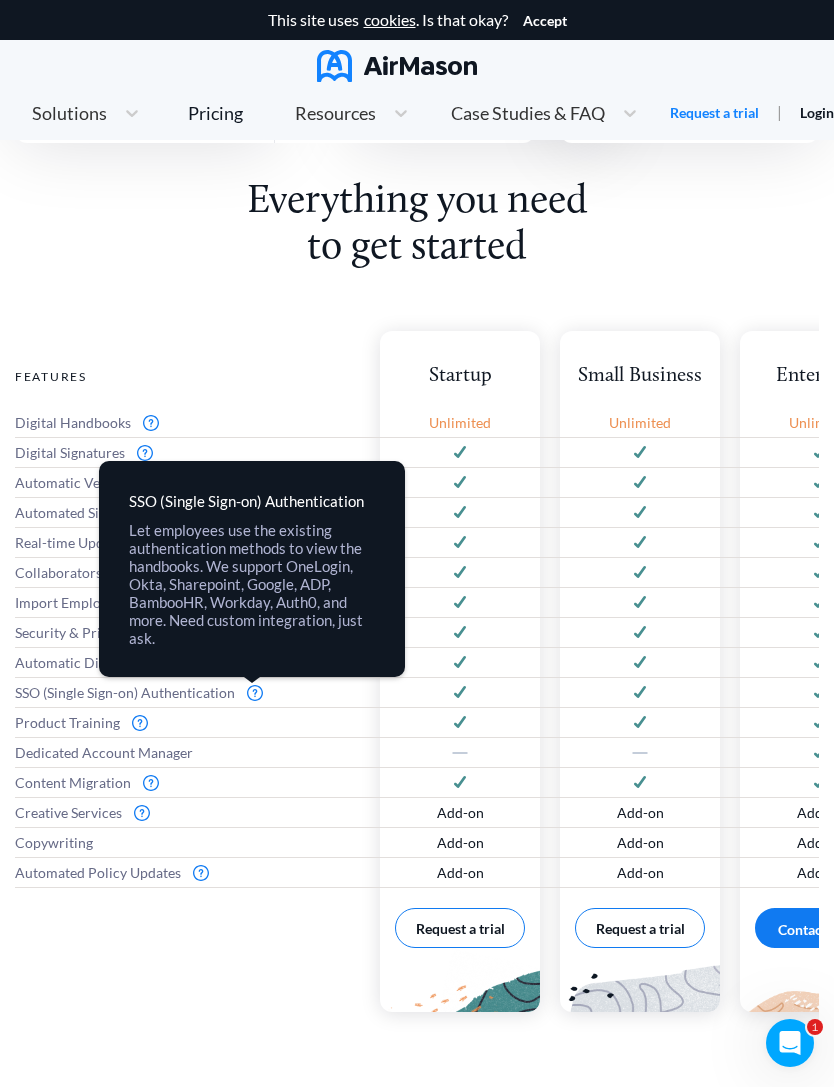 click at bounding box center (255, 693) 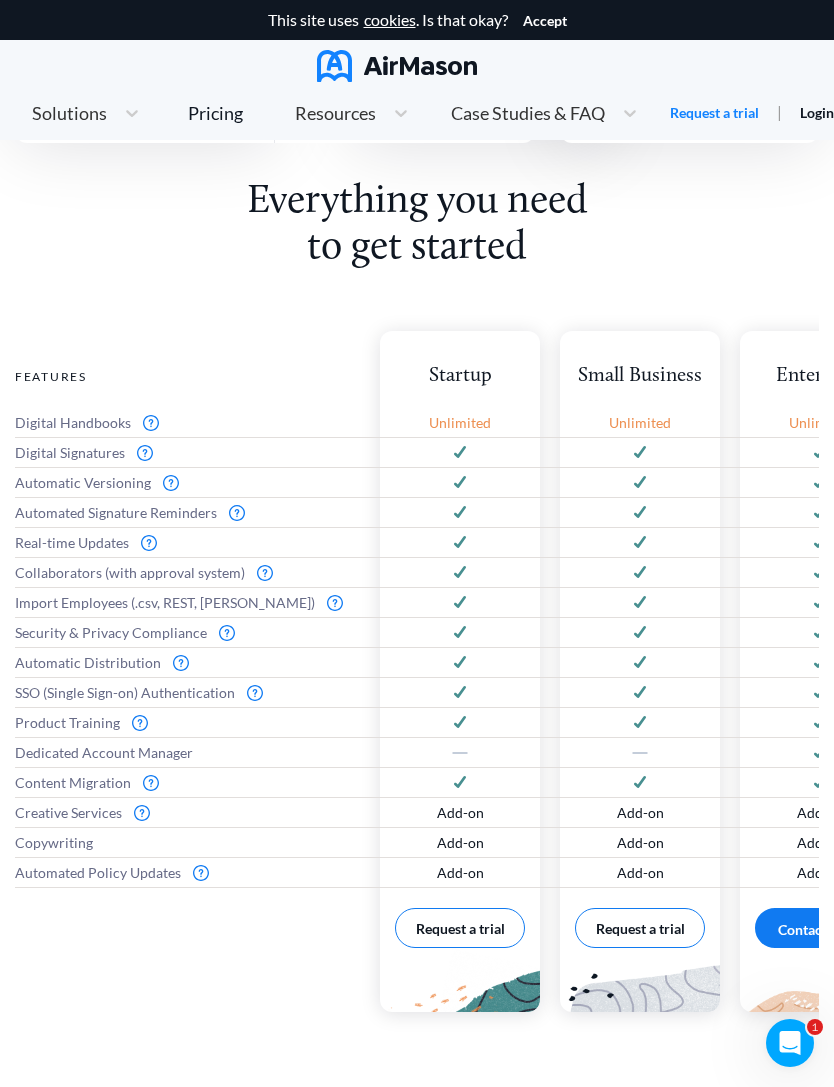 click at bounding box center (255, 693) 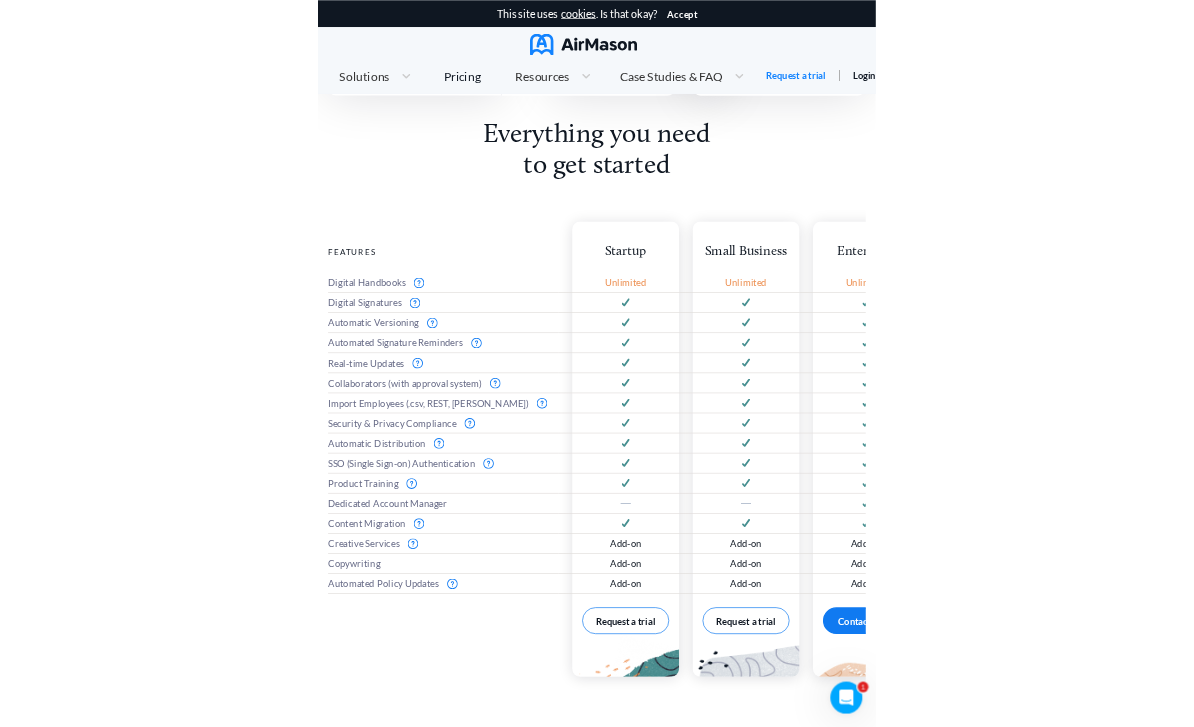 scroll, scrollTop: 919, scrollLeft: 0, axis: vertical 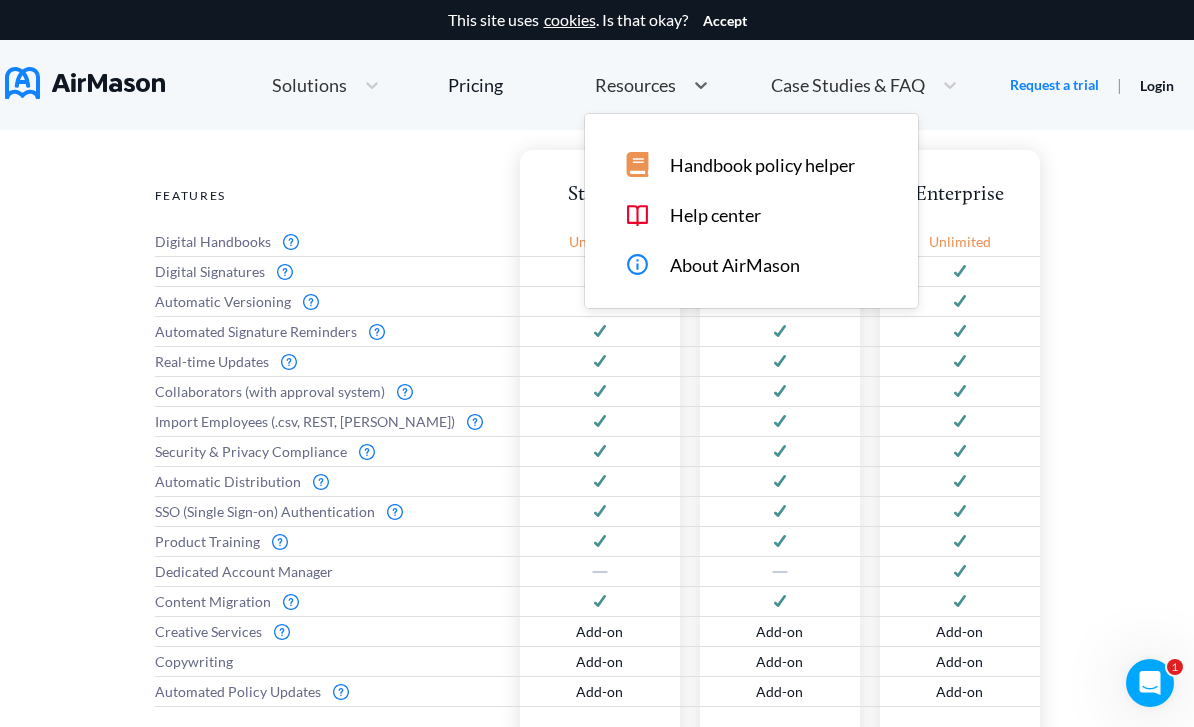 click on "Help center" at bounding box center (715, 215) 